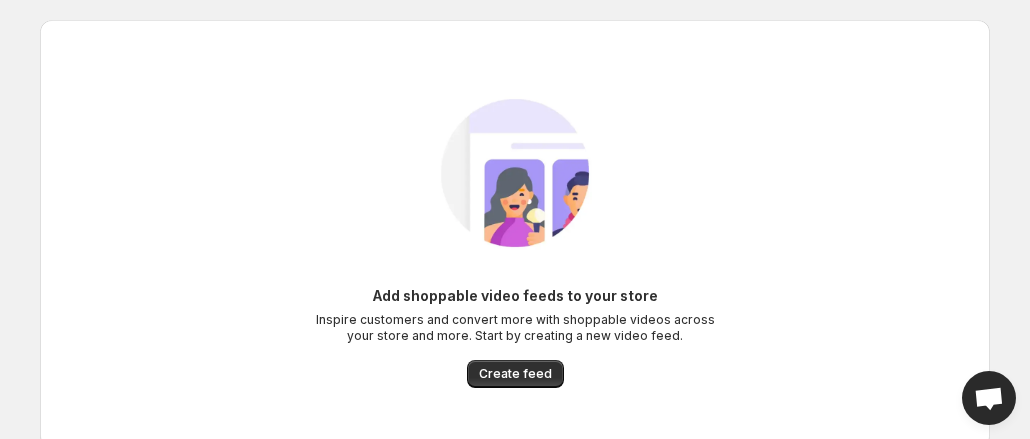 scroll, scrollTop: 112, scrollLeft: 0, axis: vertical 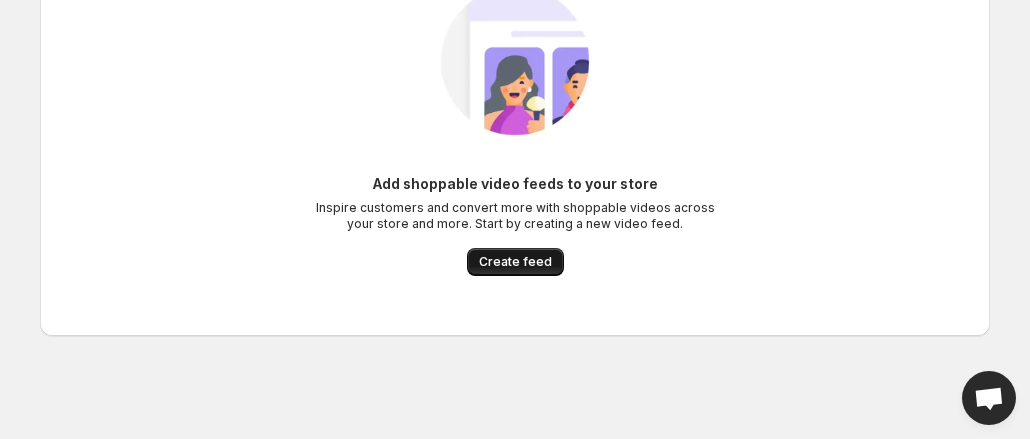 click on "Create feed" at bounding box center [515, 262] 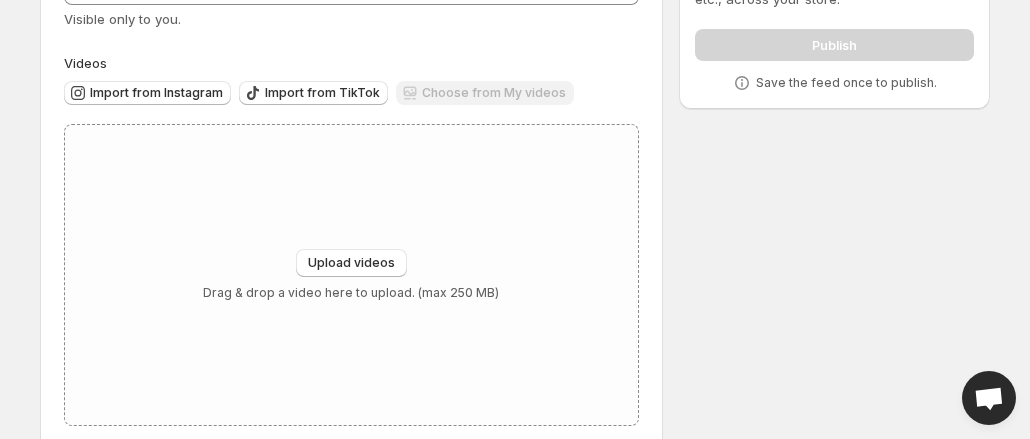 scroll, scrollTop: 186, scrollLeft: 0, axis: vertical 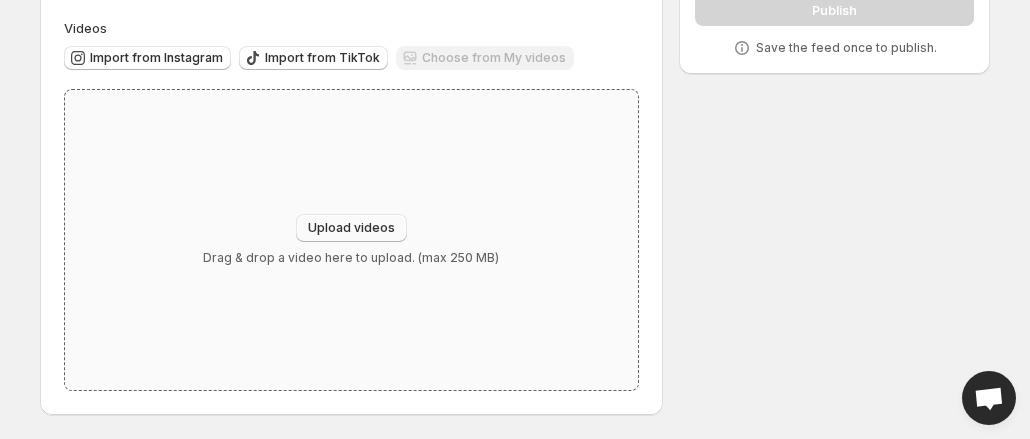 click on "Upload videos" at bounding box center (351, 228) 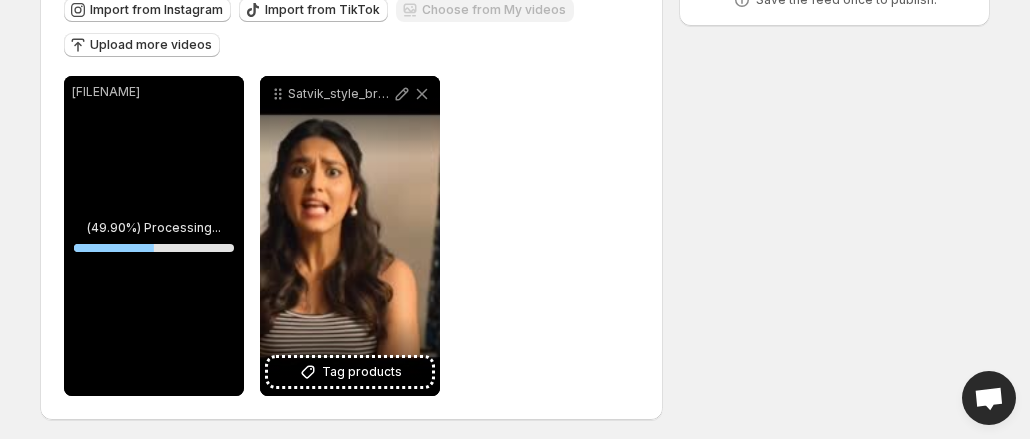 scroll, scrollTop: 239, scrollLeft: 0, axis: vertical 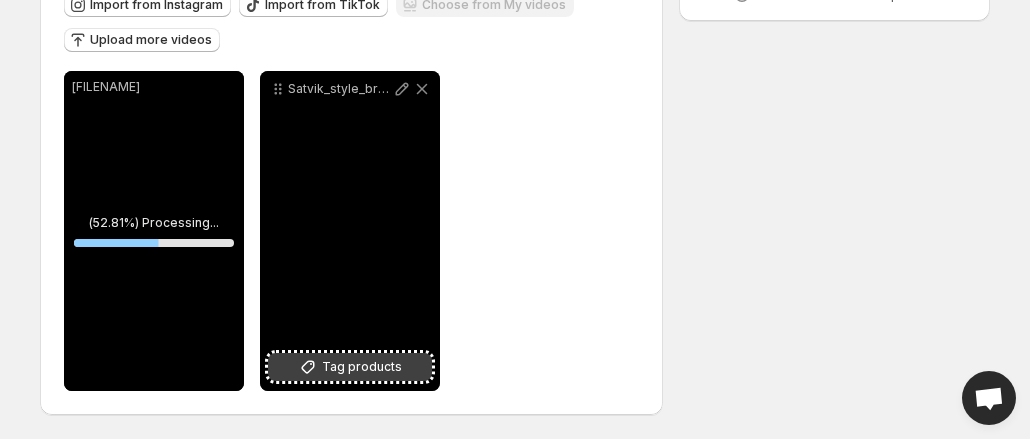 click on "Tag products" at bounding box center (362, 367) 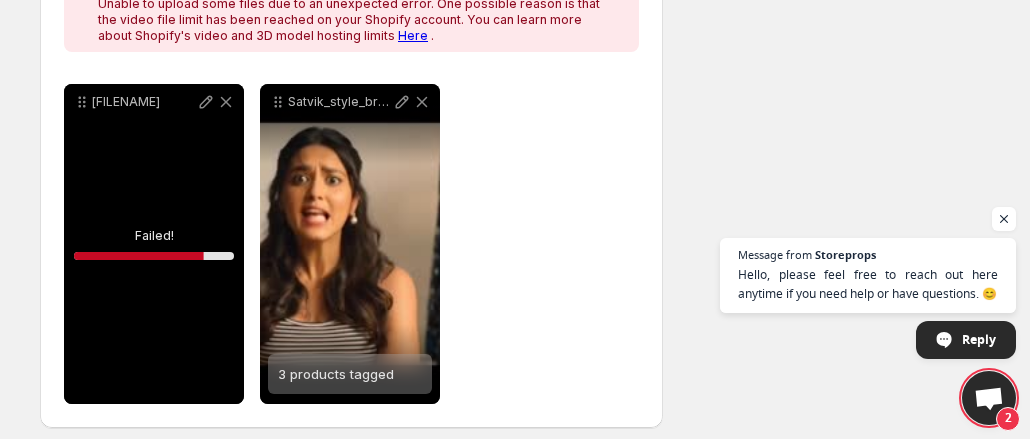 scroll, scrollTop: 349, scrollLeft: 0, axis: vertical 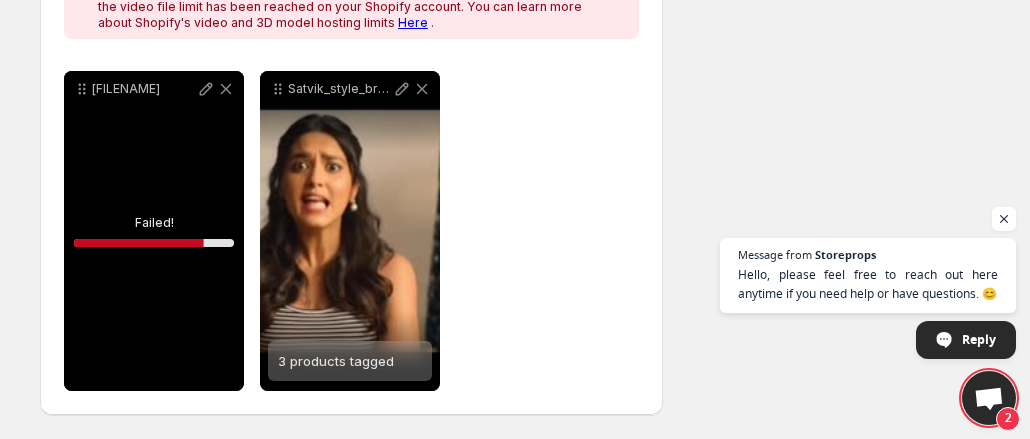 click on "[FILENAME]" at bounding box center (154, 231) 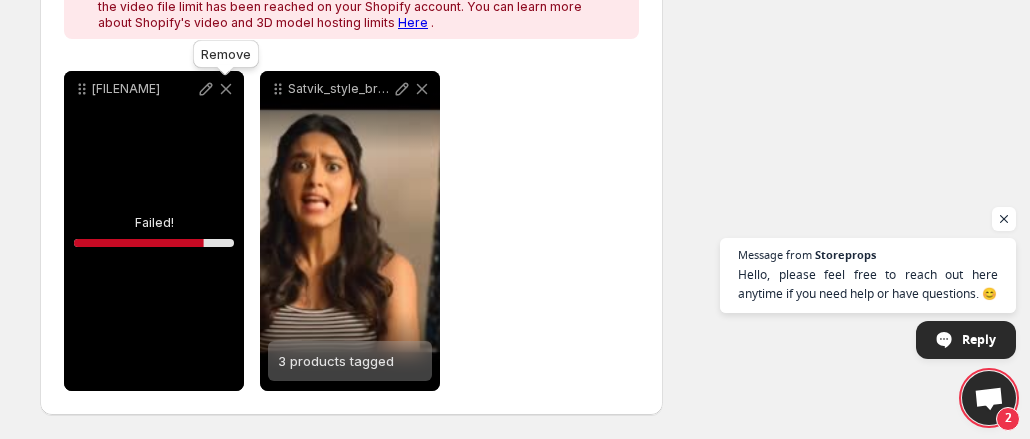 click 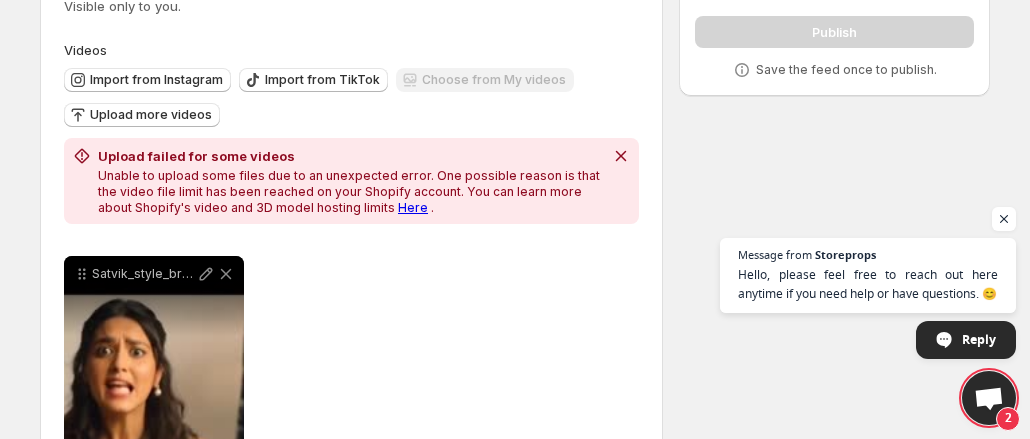 scroll, scrollTop: 165, scrollLeft: 0, axis: vertical 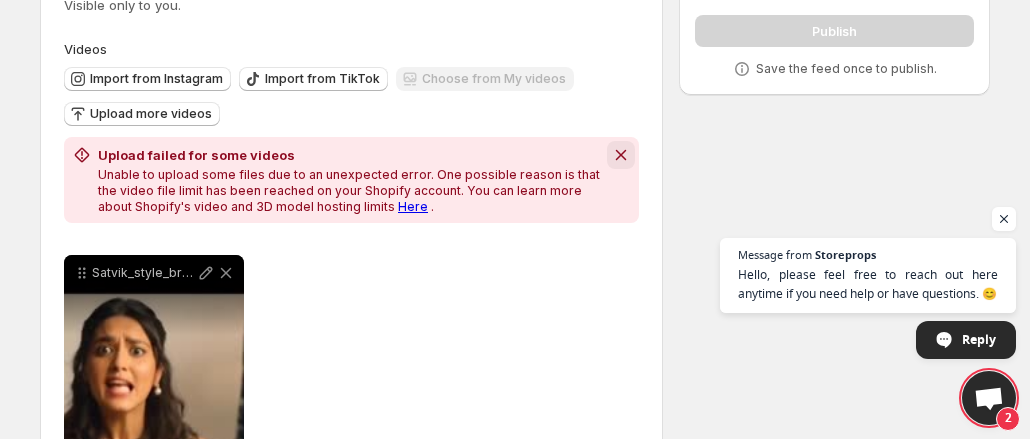 click 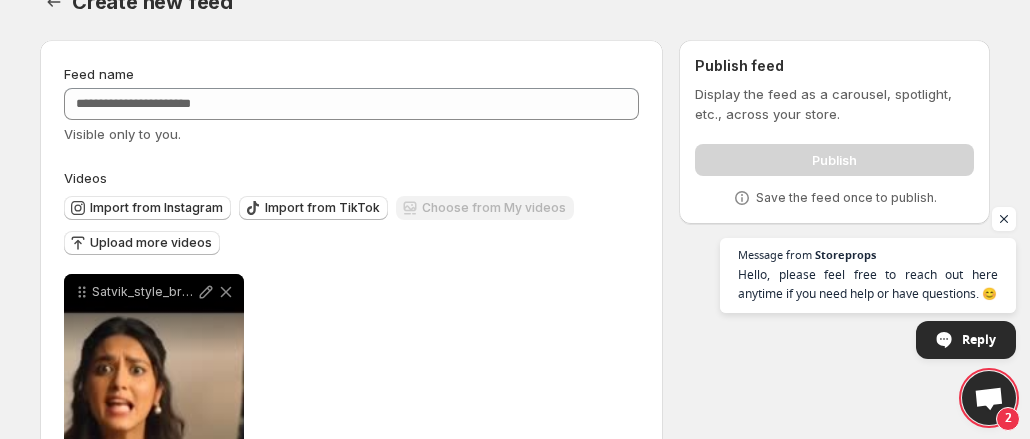 scroll, scrollTop: 17, scrollLeft: 0, axis: vertical 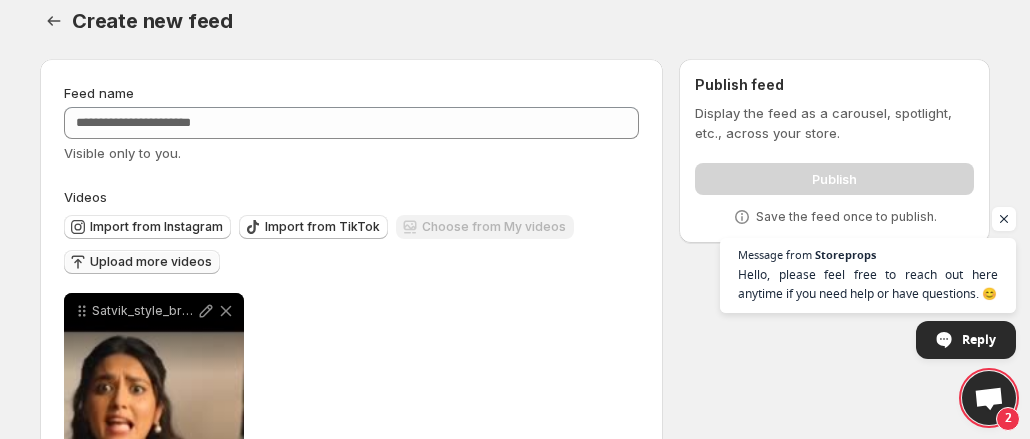 click on "Upload more videos" at bounding box center [151, 262] 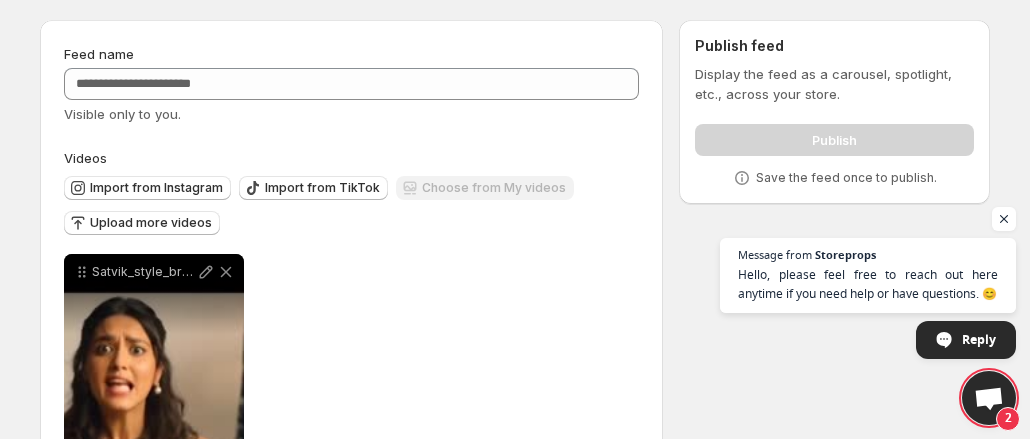 scroll, scrollTop: 55, scrollLeft: 0, axis: vertical 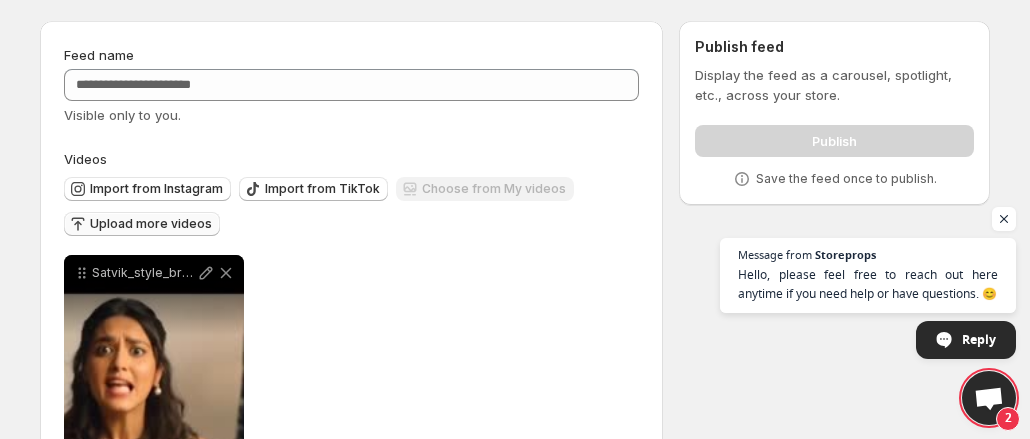 click on "Upload more videos" at bounding box center (151, 224) 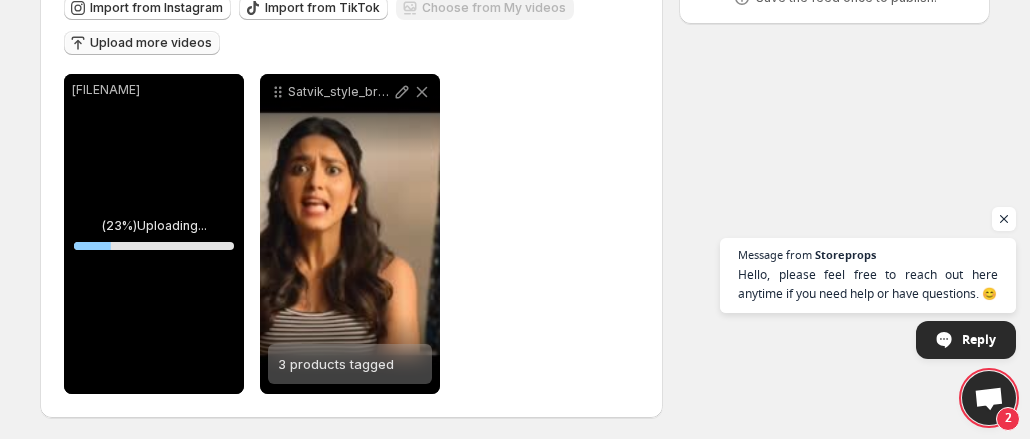 scroll, scrollTop: 237, scrollLeft: 0, axis: vertical 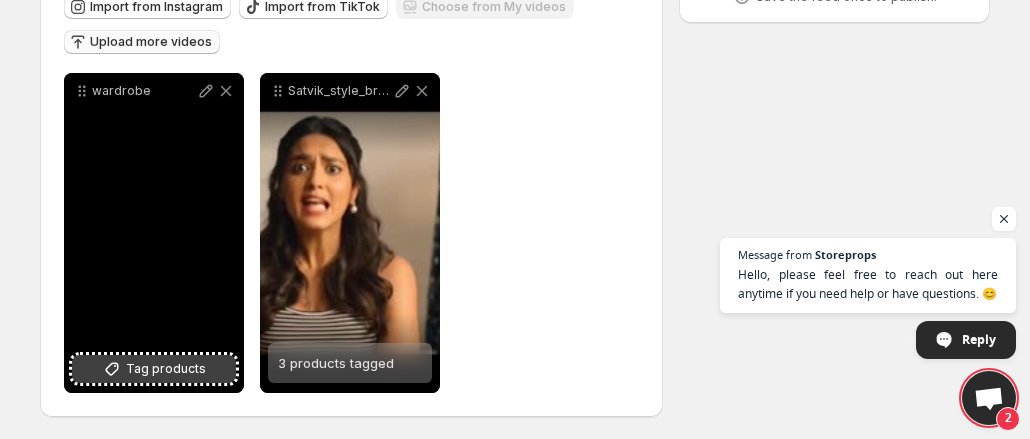 click on "Tag products" at bounding box center (166, 369) 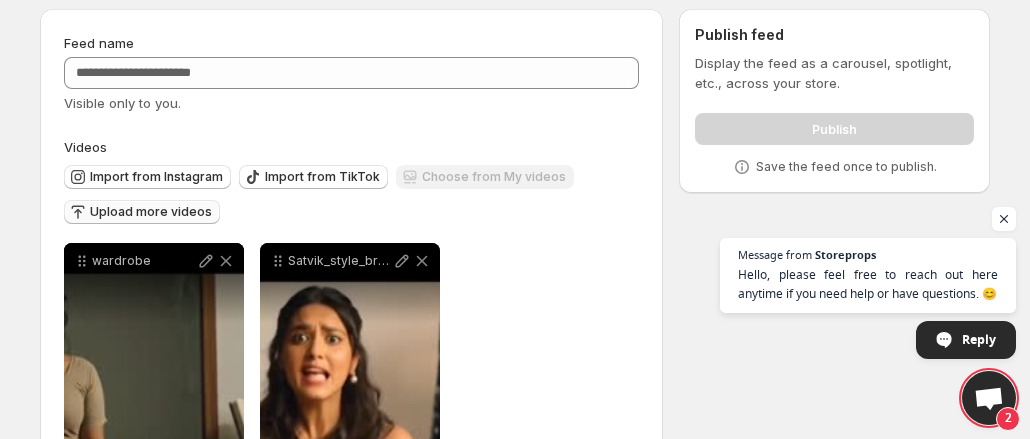 scroll, scrollTop: 0, scrollLeft: 0, axis: both 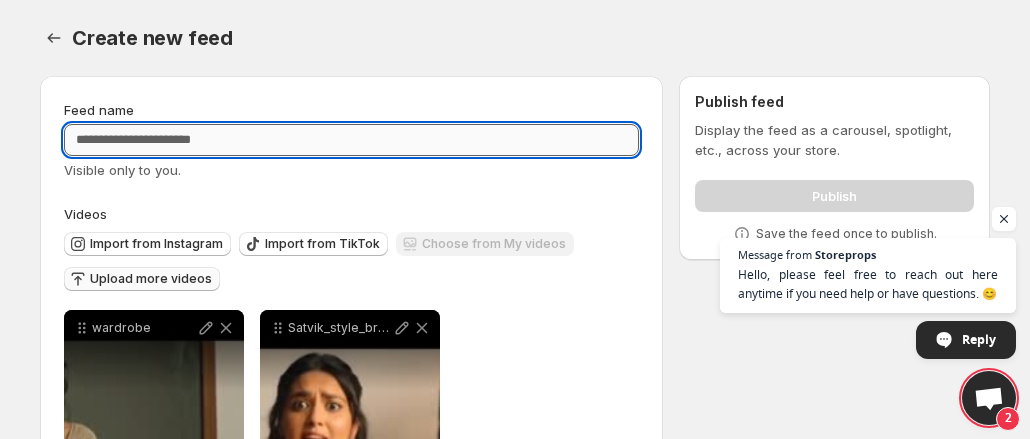 click on "Feed name" at bounding box center [351, 140] 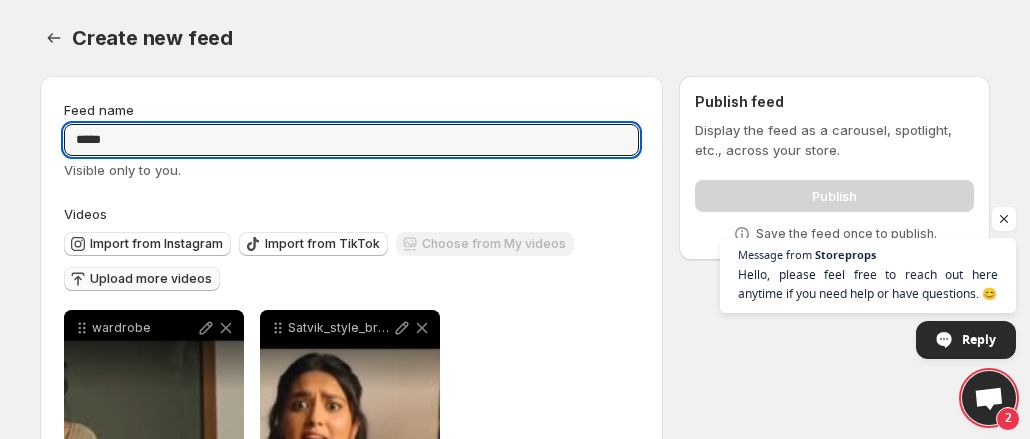 type on "*****" 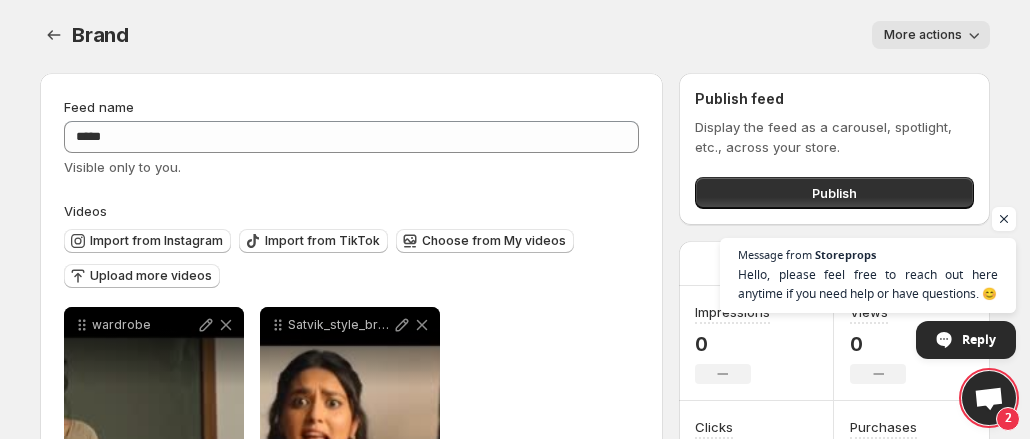 scroll, scrollTop: 0, scrollLeft: 0, axis: both 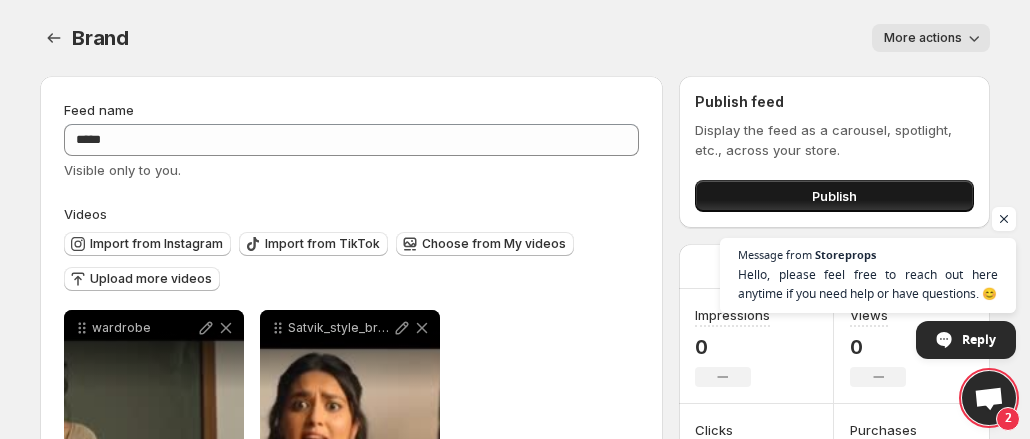 click on "Publish" at bounding box center [834, 196] 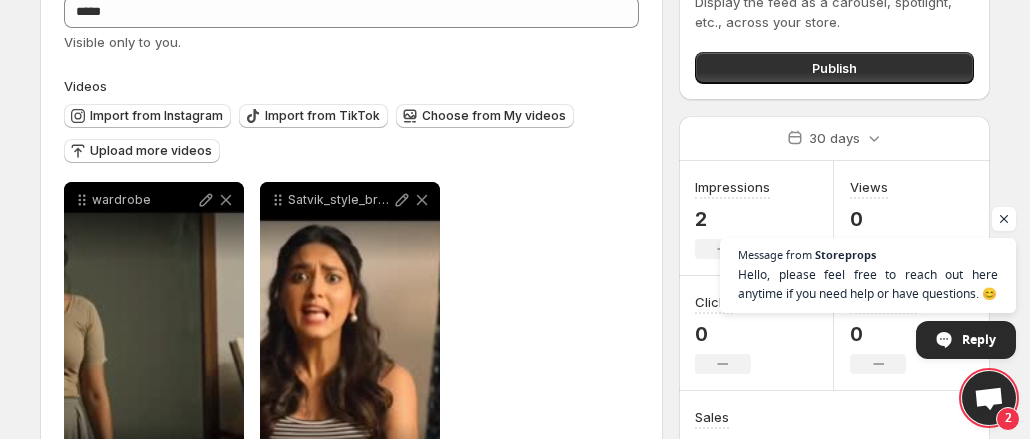 scroll, scrollTop: 117, scrollLeft: 0, axis: vertical 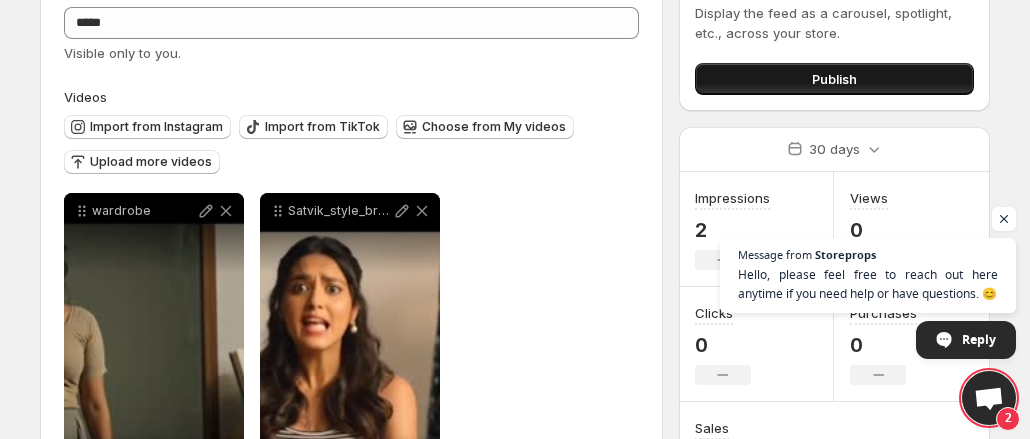 click on "Publish" at bounding box center (834, 79) 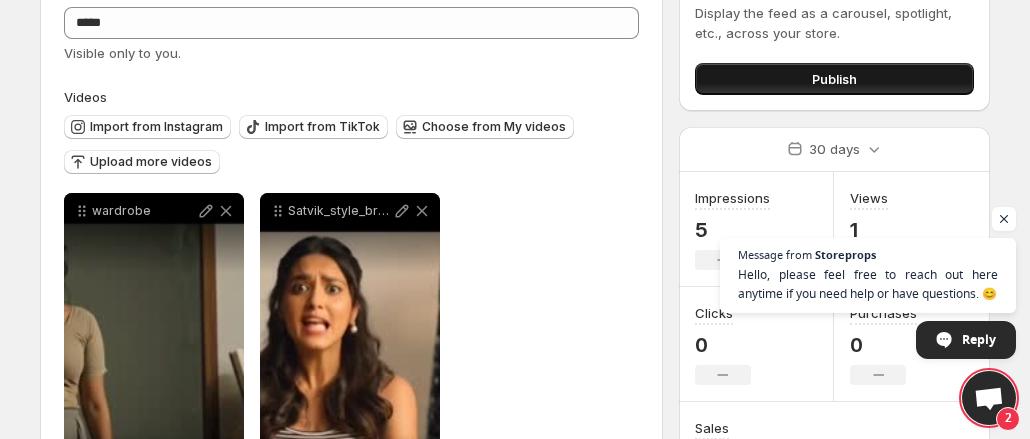 click on "Publish" at bounding box center (834, 79) 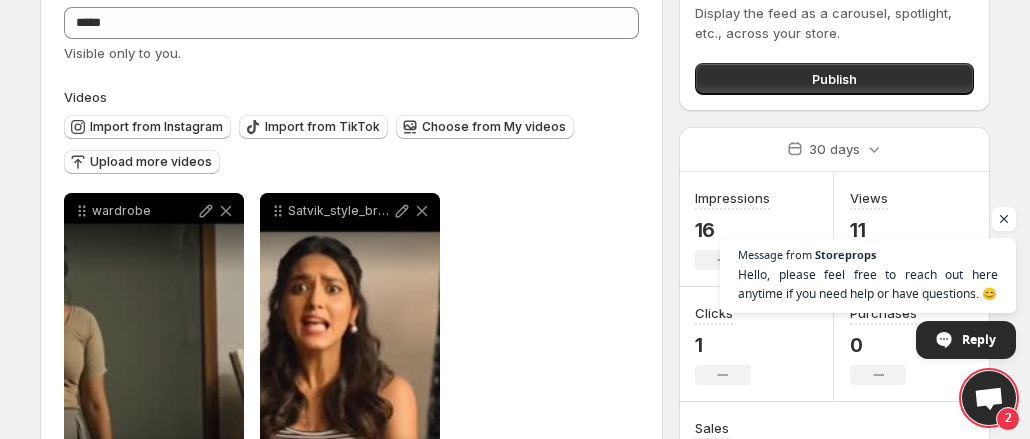 scroll, scrollTop: 239, scrollLeft: 0, axis: vertical 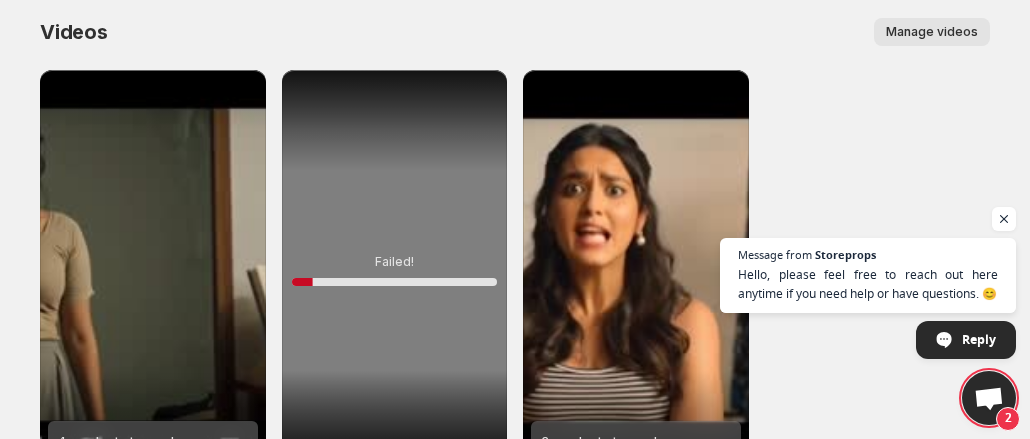 click on "Failed! 10 %" at bounding box center (395, 270) 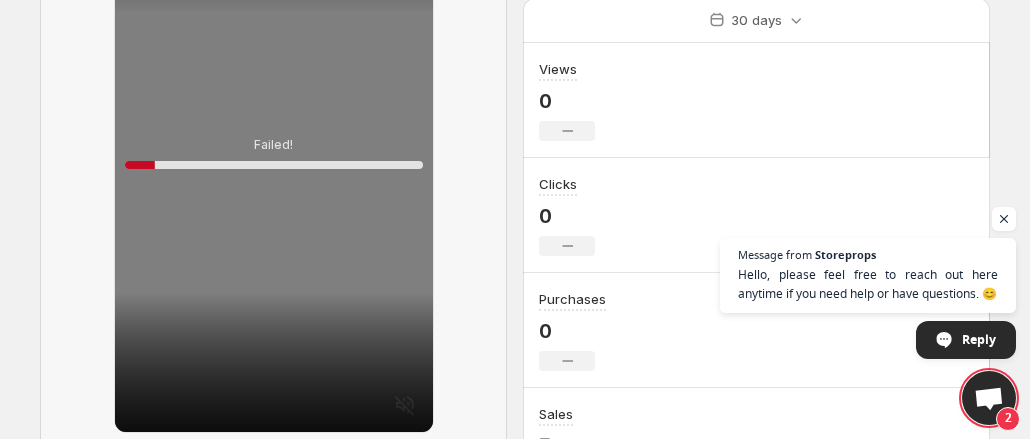 scroll, scrollTop: 368, scrollLeft: 0, axis: vertical 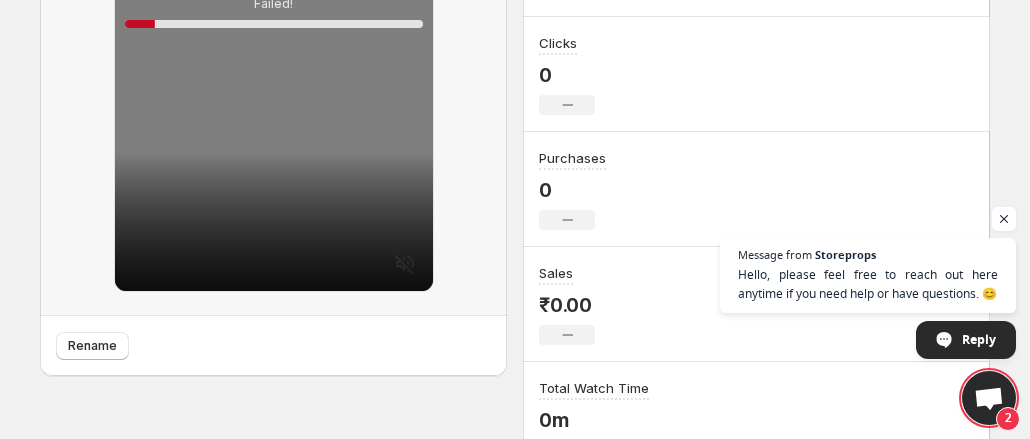 click on "Delete video" at bounding box center (90, 620) 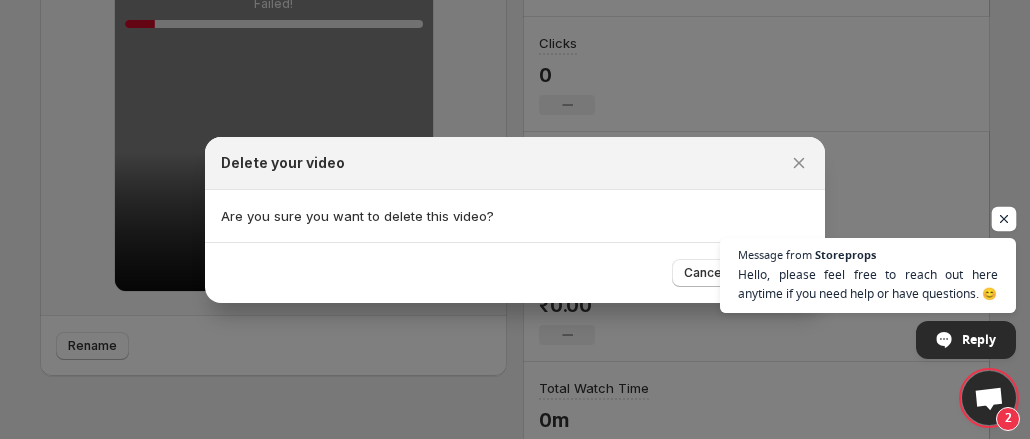 click at bounding box center [1004, 219] 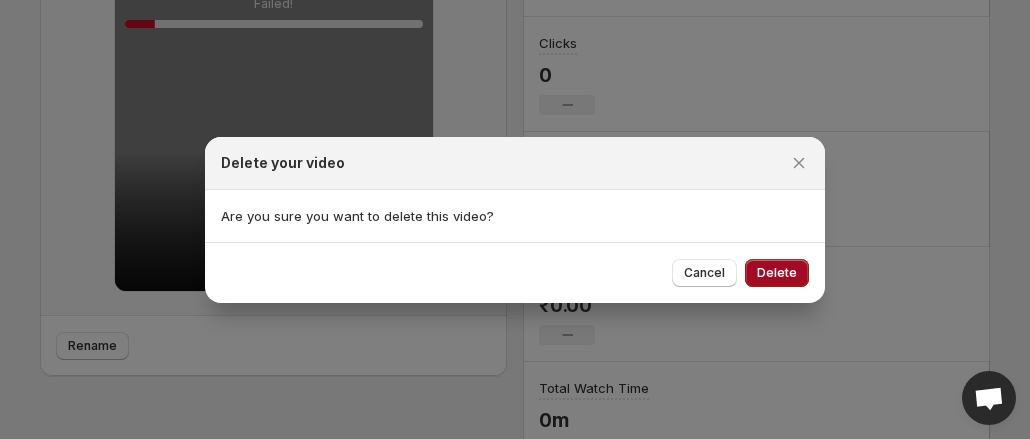 click on "Delete" at bounding box center [777, 273] 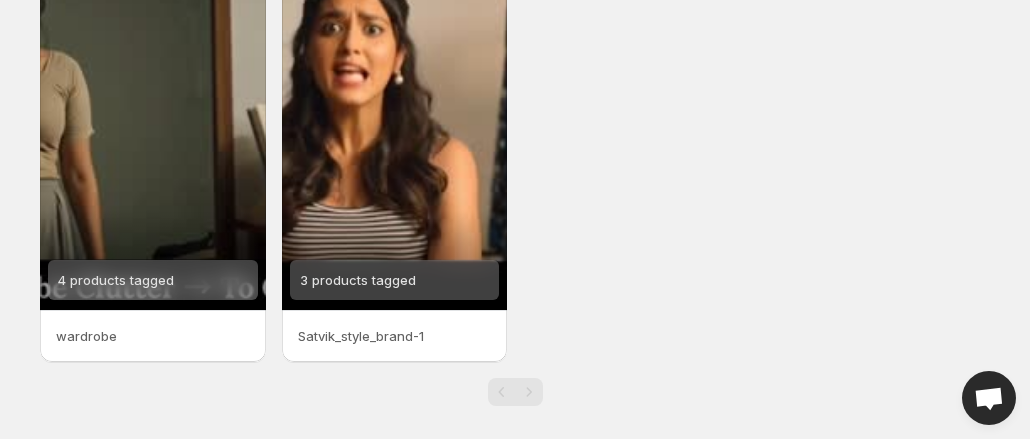 scroll, scrollTop: 181, scrollLeft: 0, axis: vertical 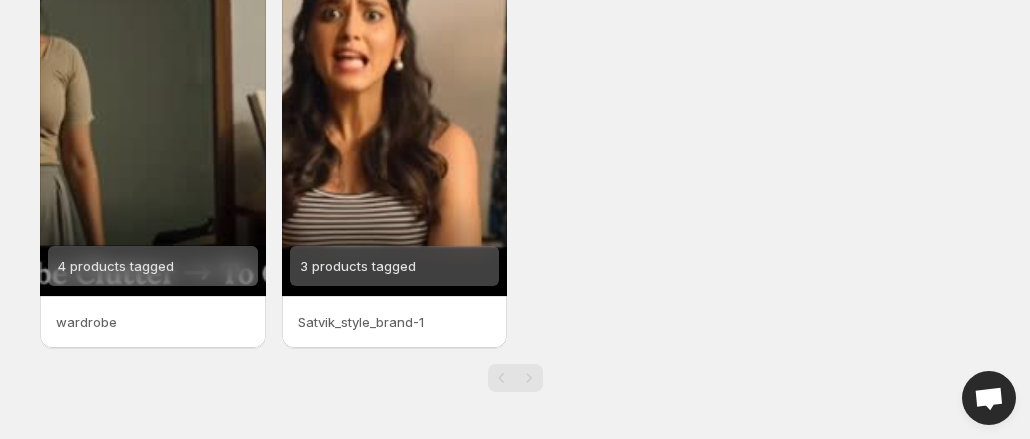 click on "wardrobe" at bounding box center (153, 322) 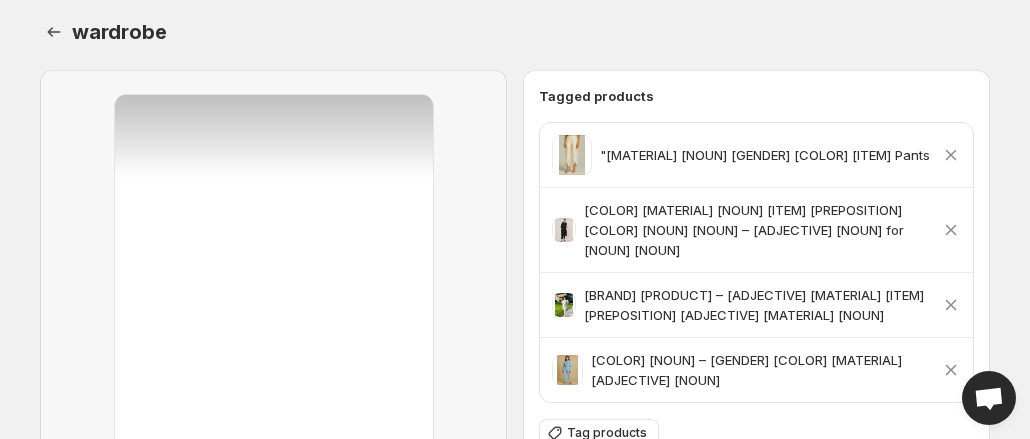 scroll, scrollTop: 0, scrollLeft: 0, axis: both 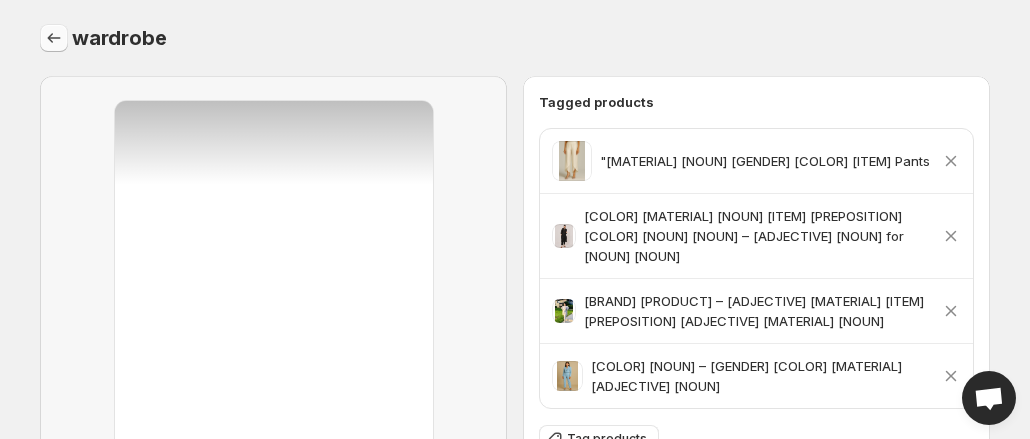 click 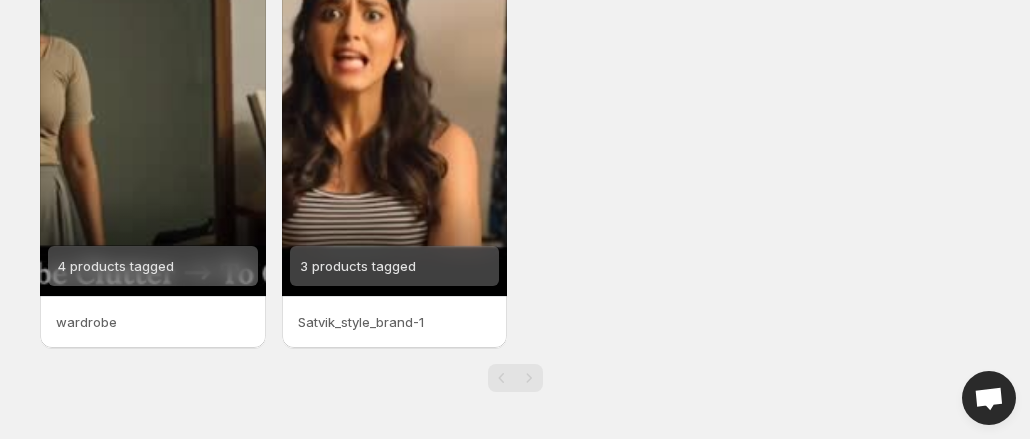 scroll, scrollTop: 0, scrollLeft: 0, axis: both 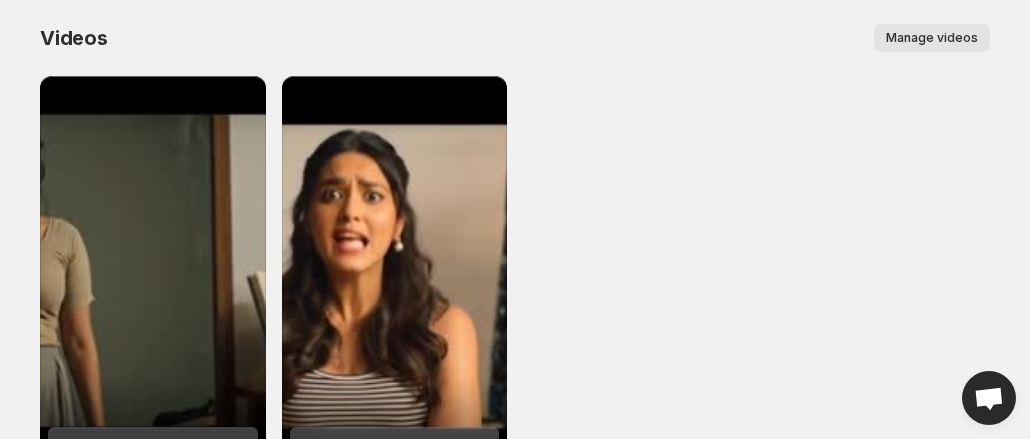 click on "Manage videos" at bounding box center (932, 38) 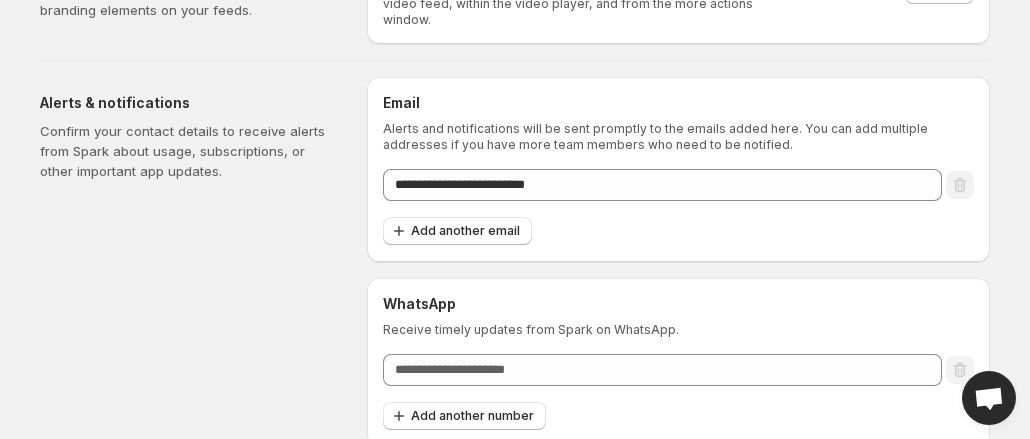 scroll, scrollTop: 0, scrollLeft: 0, axis: both 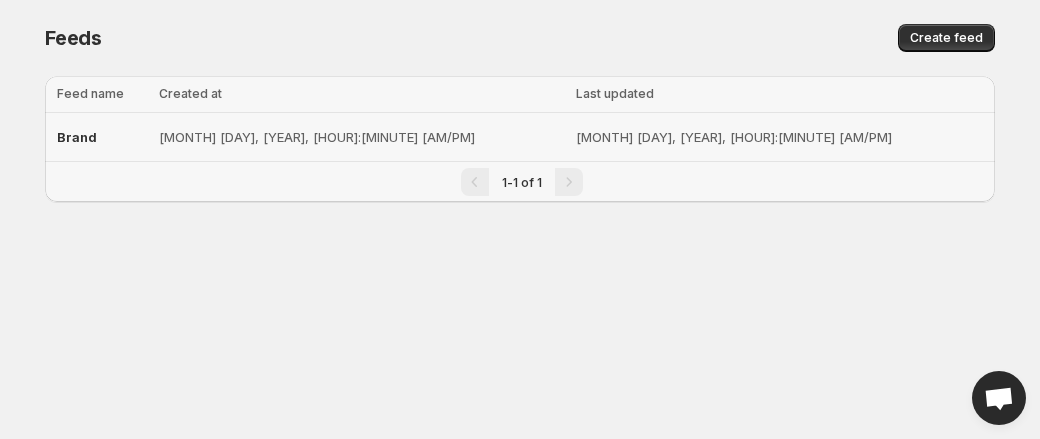 click on "Brand" at bounding box center (77, 137) 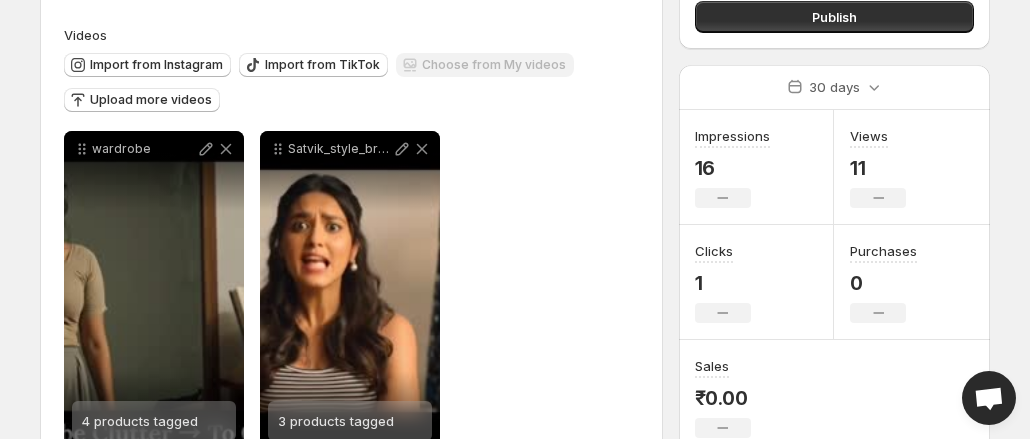 scroll, scrollTop: 239, scrollLeft: 0, axis: vertical 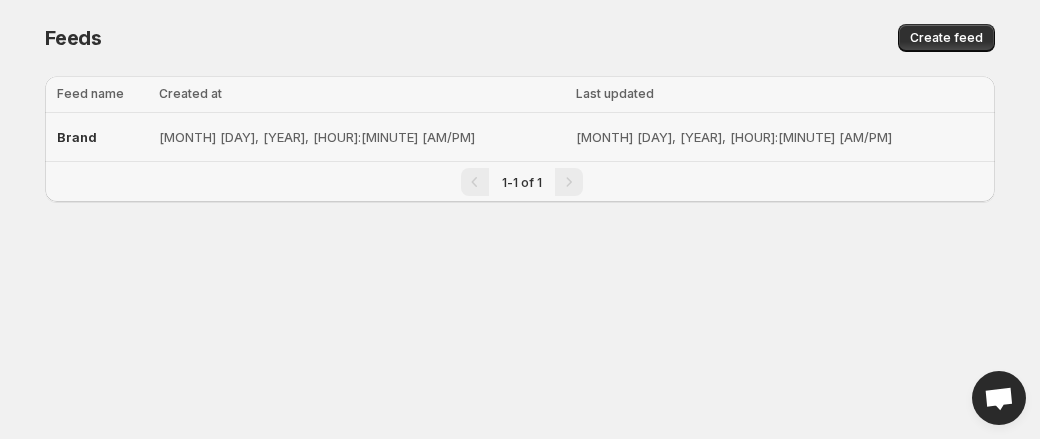 click on "Brand" at bounding box center (77, 137) 